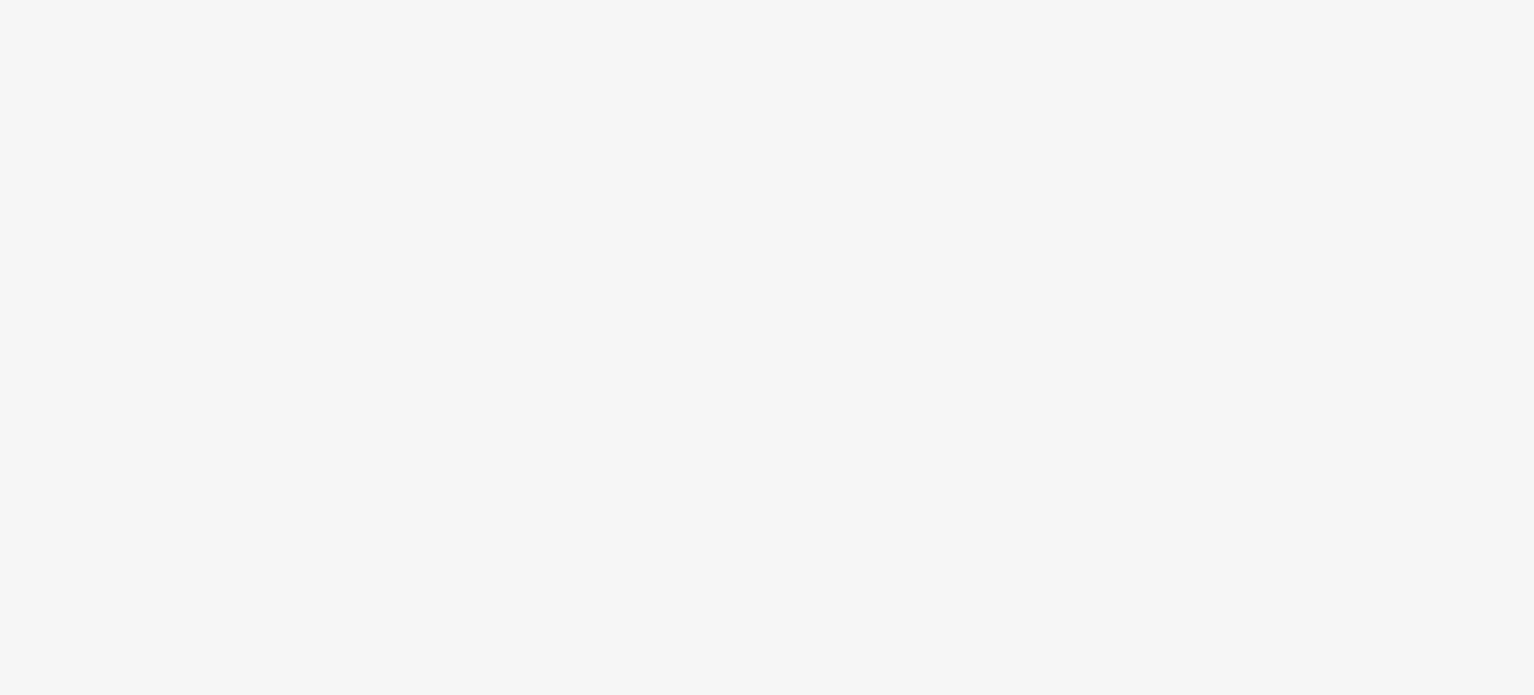 scroll, scrollTop: 0, scrollLeft: 0, axis: both 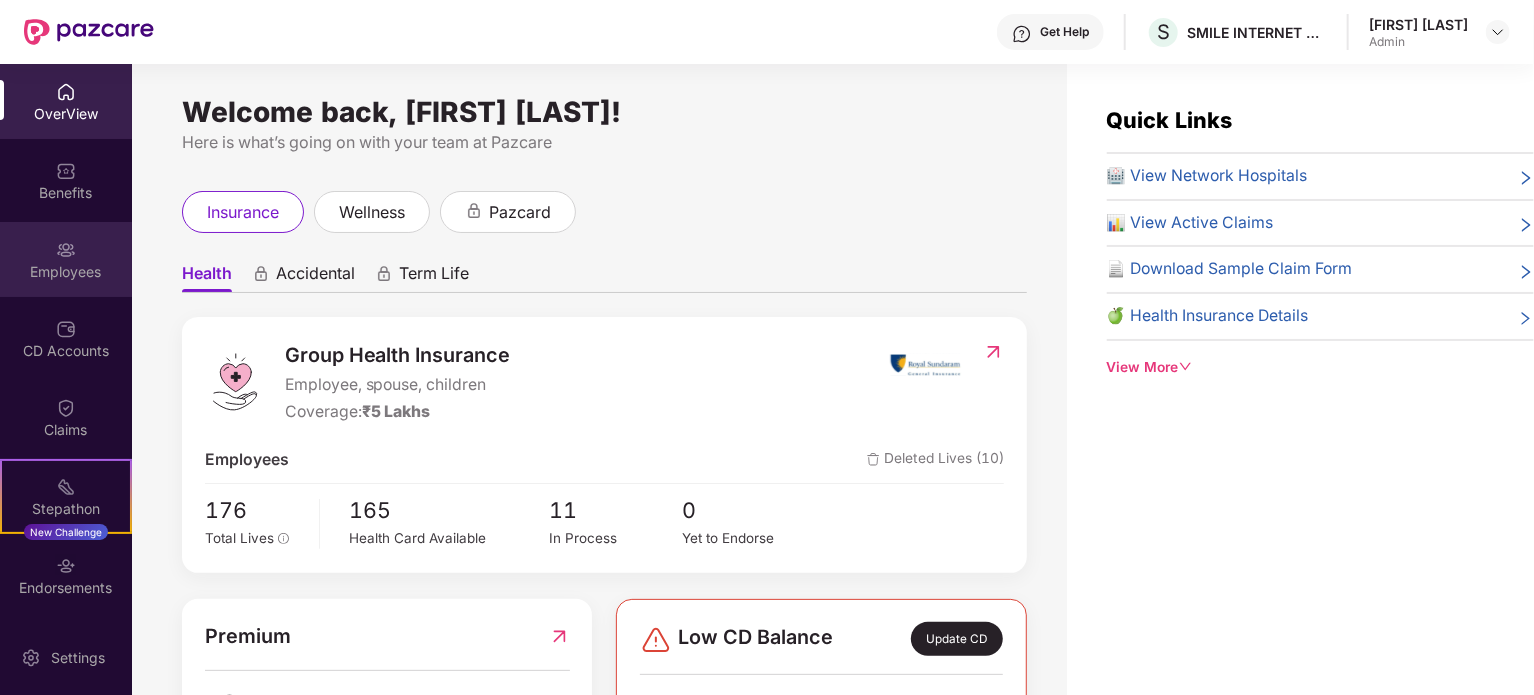 click on "Employees" at bounding box center (66, 259) 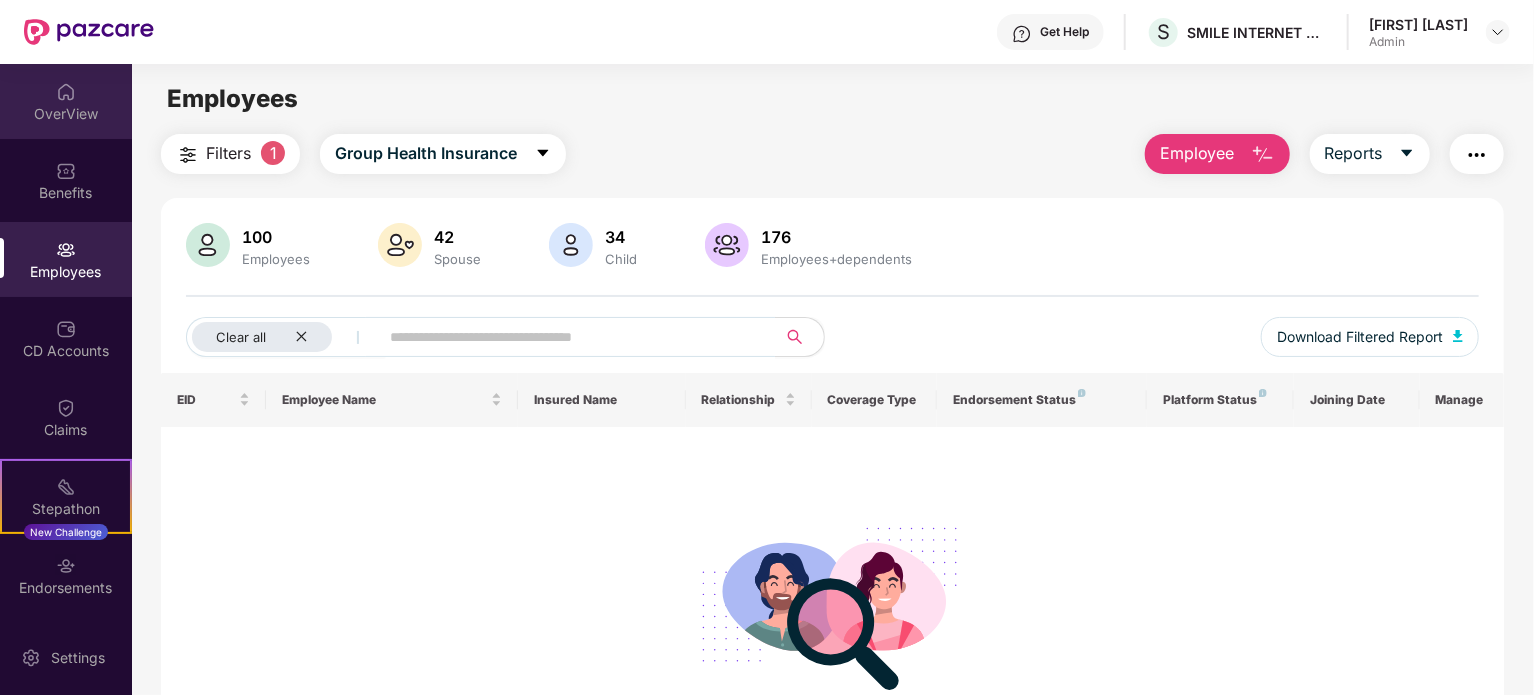 click on "OverView" at bounding box center (66, 114) 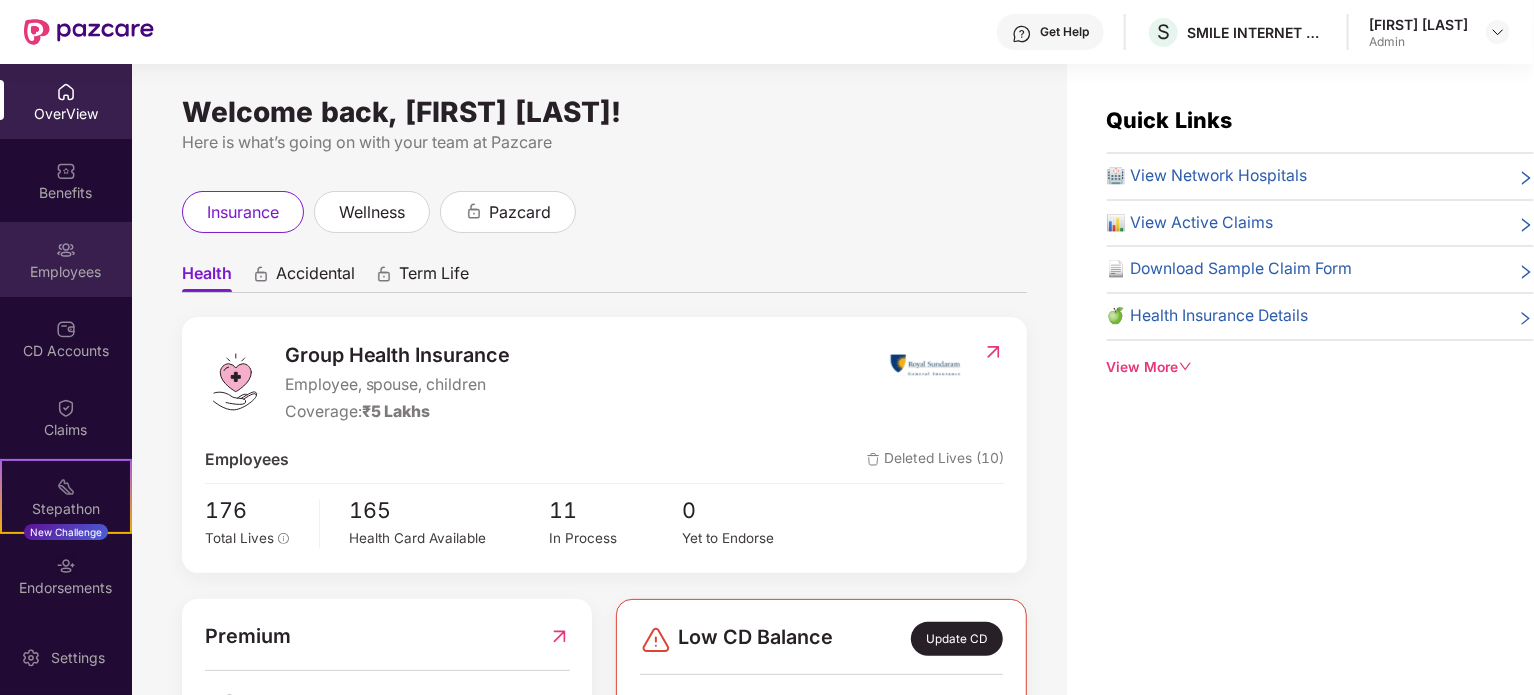 click on "Employees" at bounding box center (66, 272) 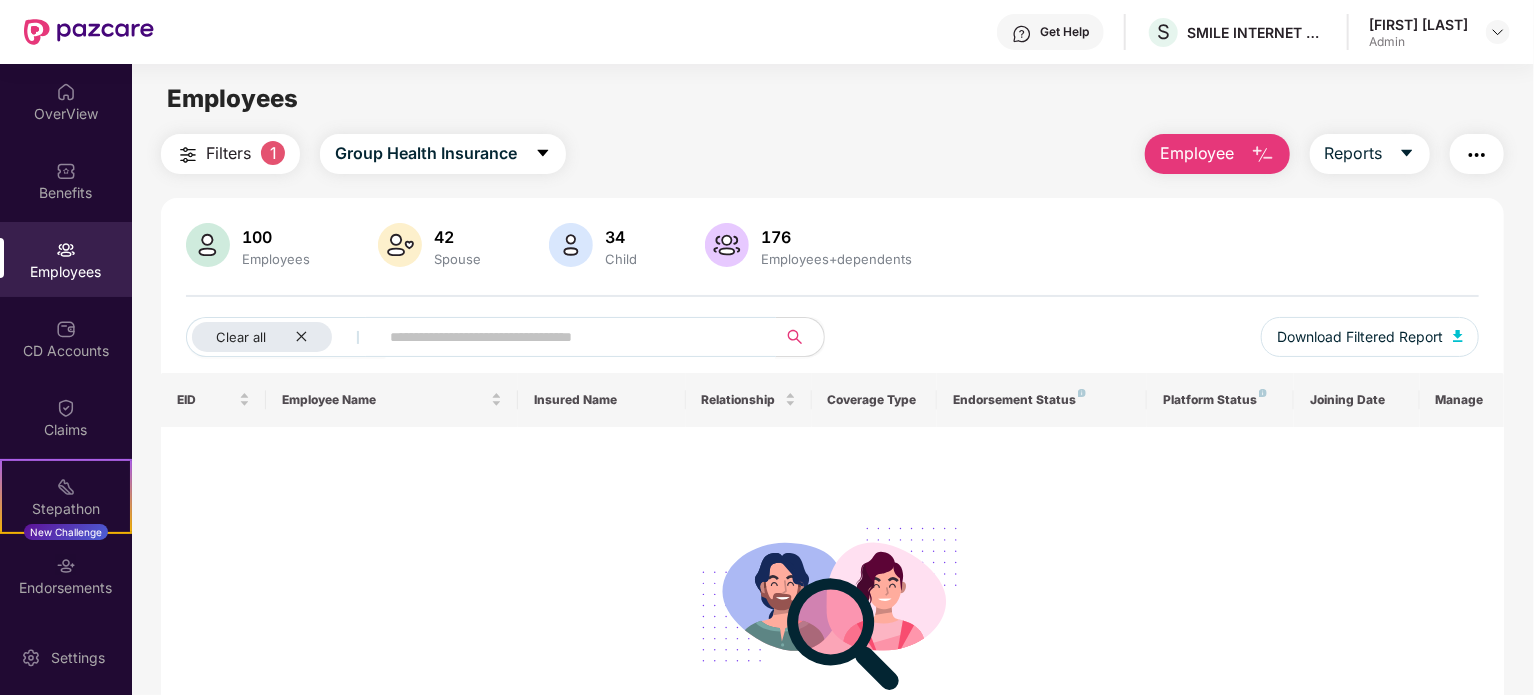 click at bounding box center (569, 337) 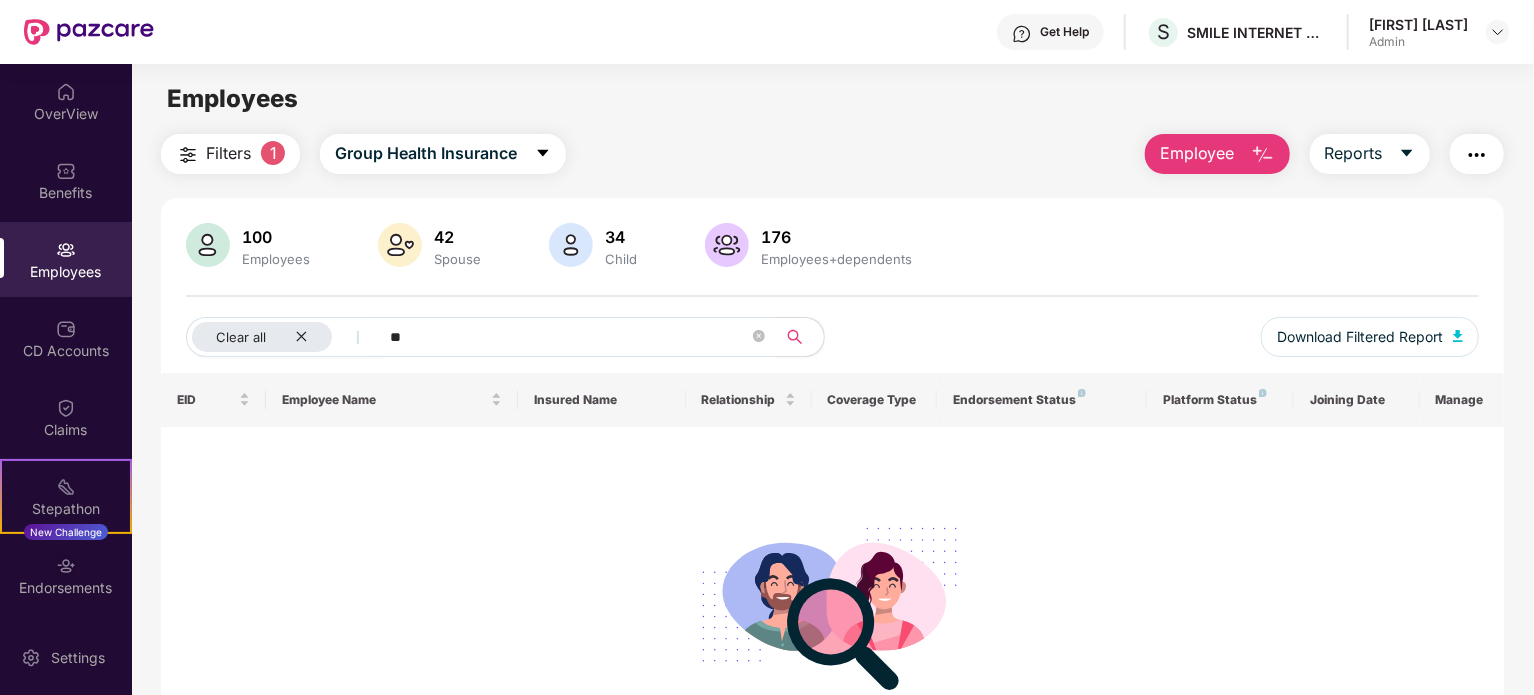 type on "*" 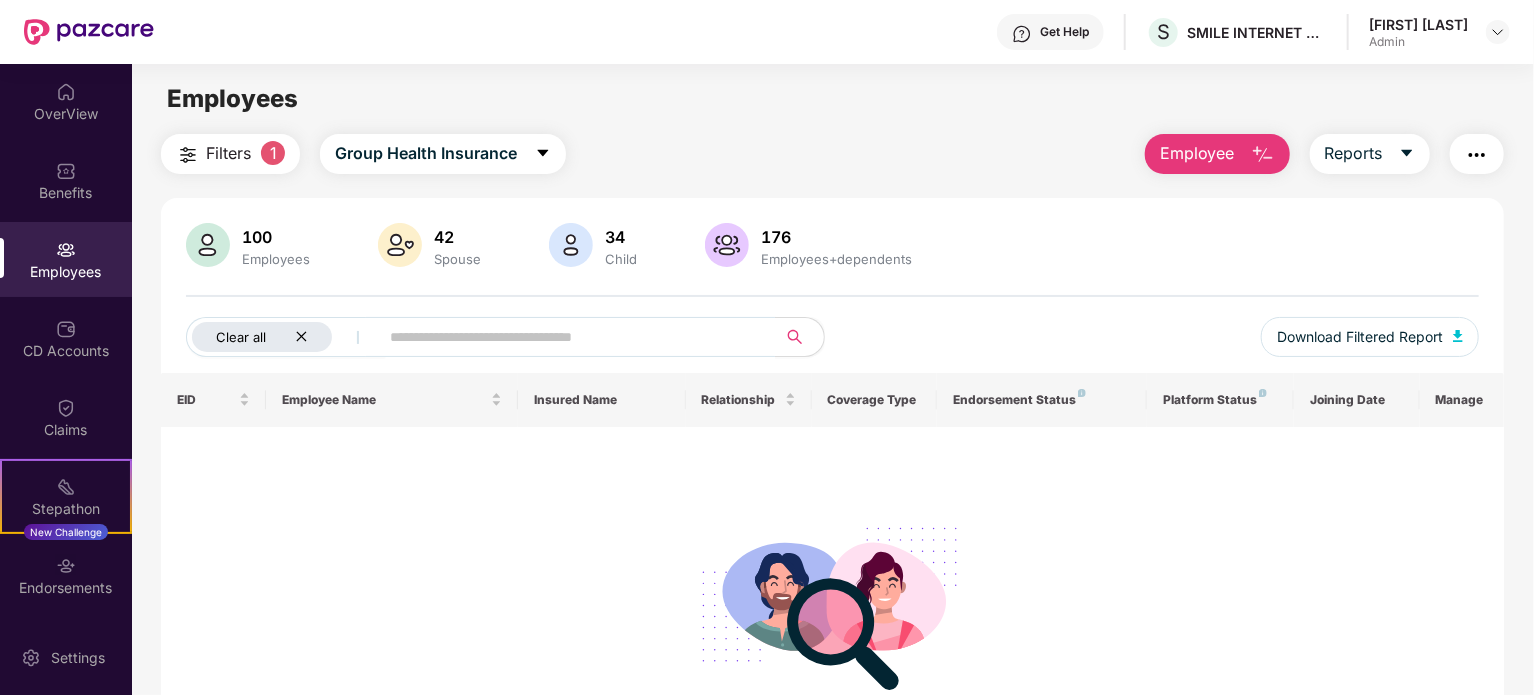 click on "Clear all" at bounding box center (262, 337) 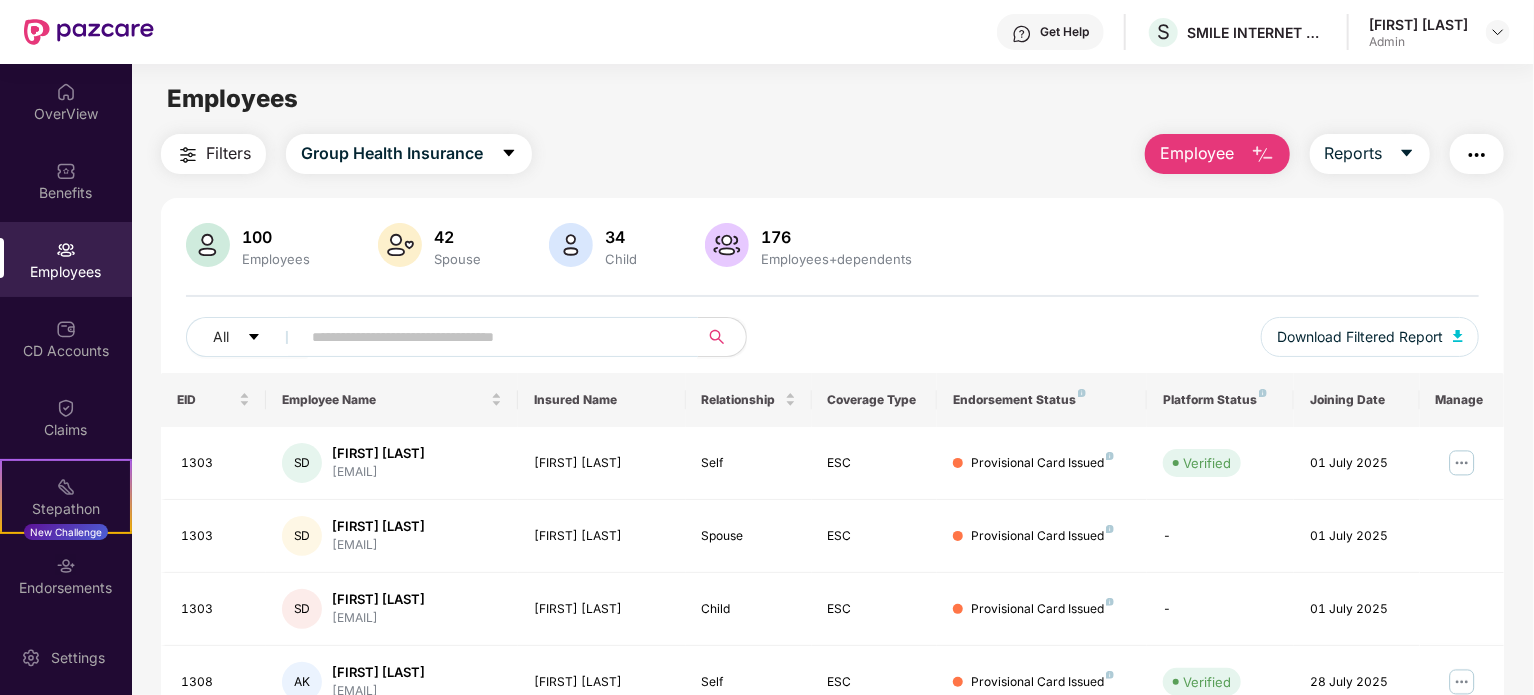 click at bounding box center (491, 337) 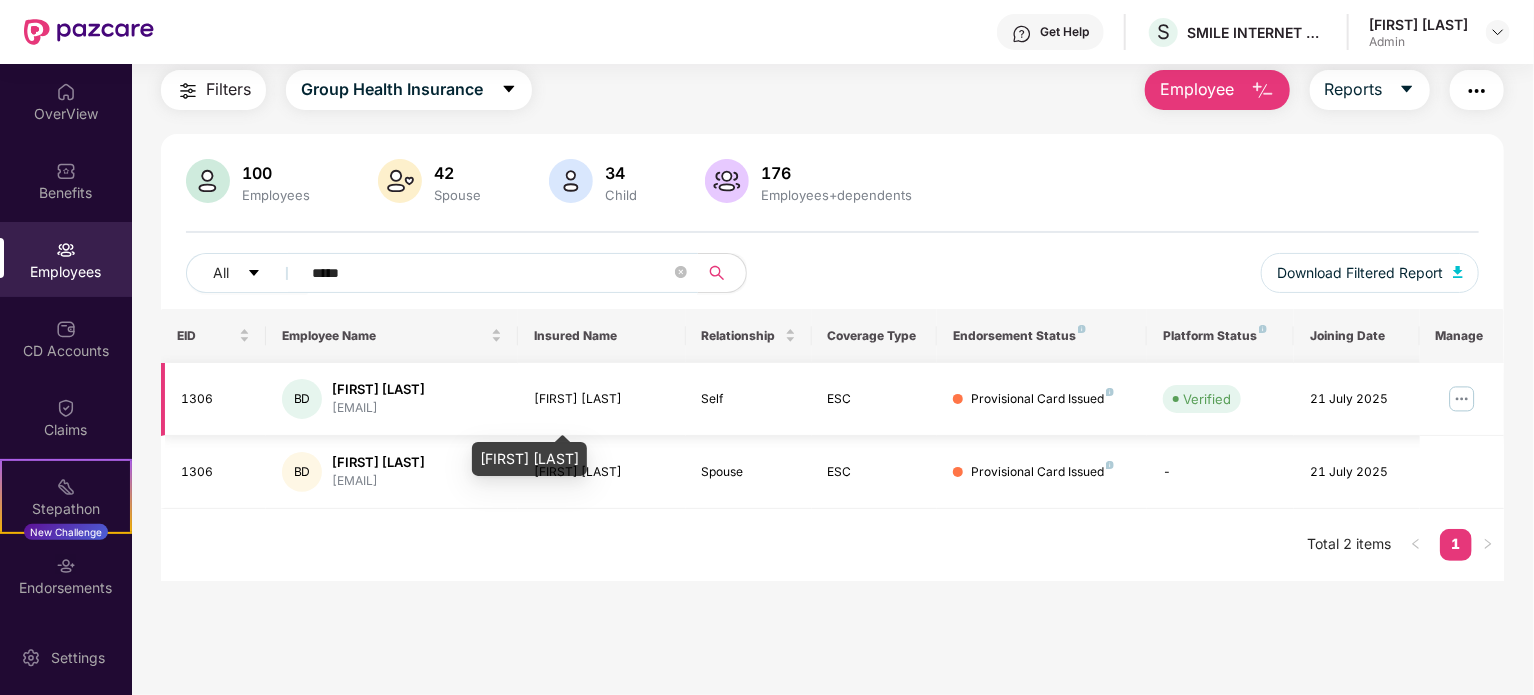 scroll, scrollTop: 0, scrollLeft: 0, axis: both 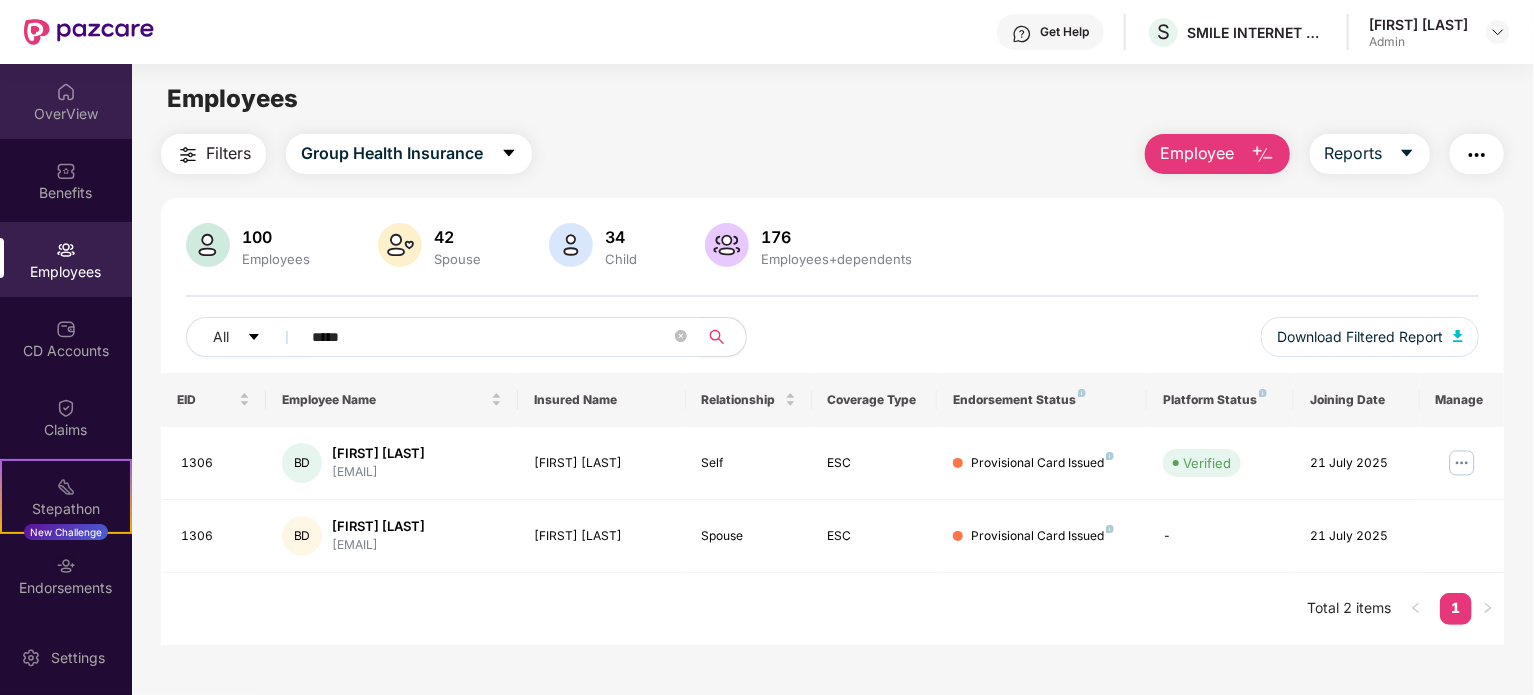 type on "*****" 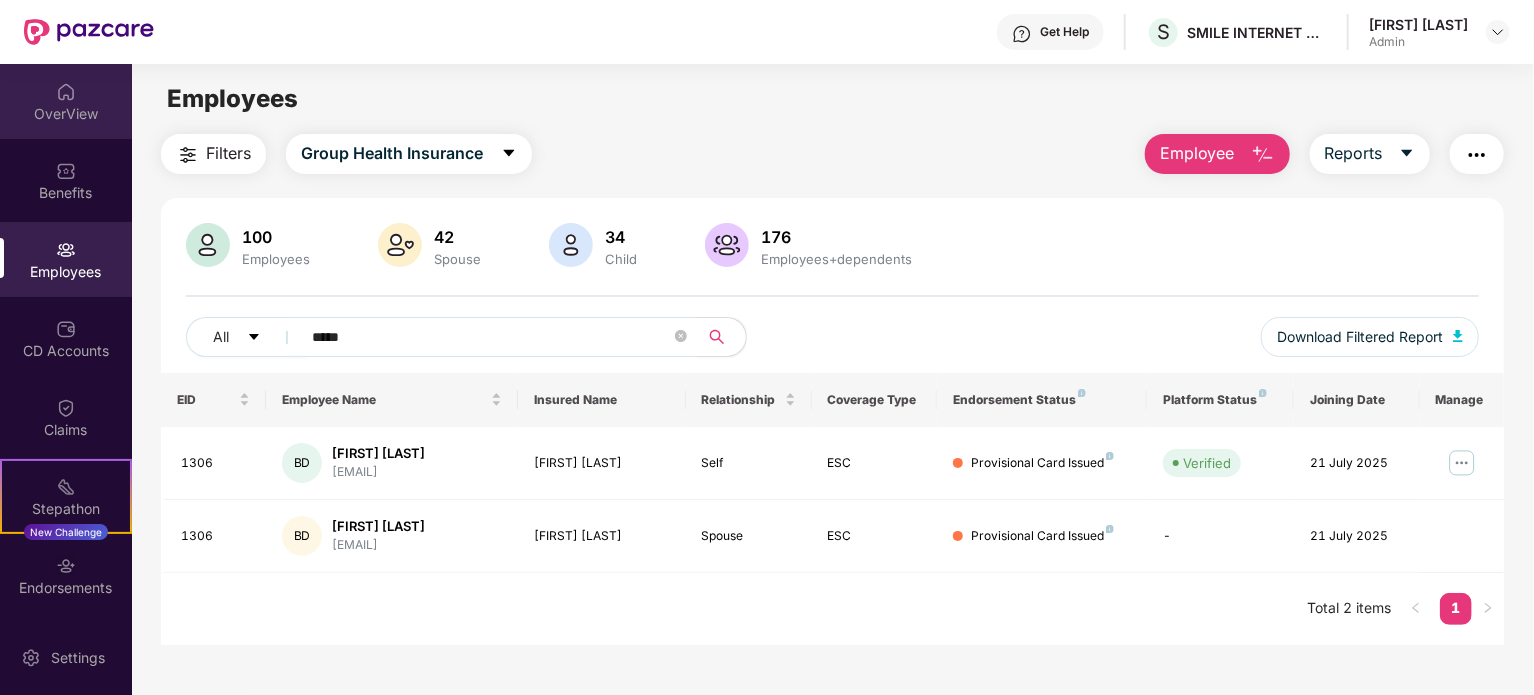 click on "OverView" at bounding box center (66, 101) 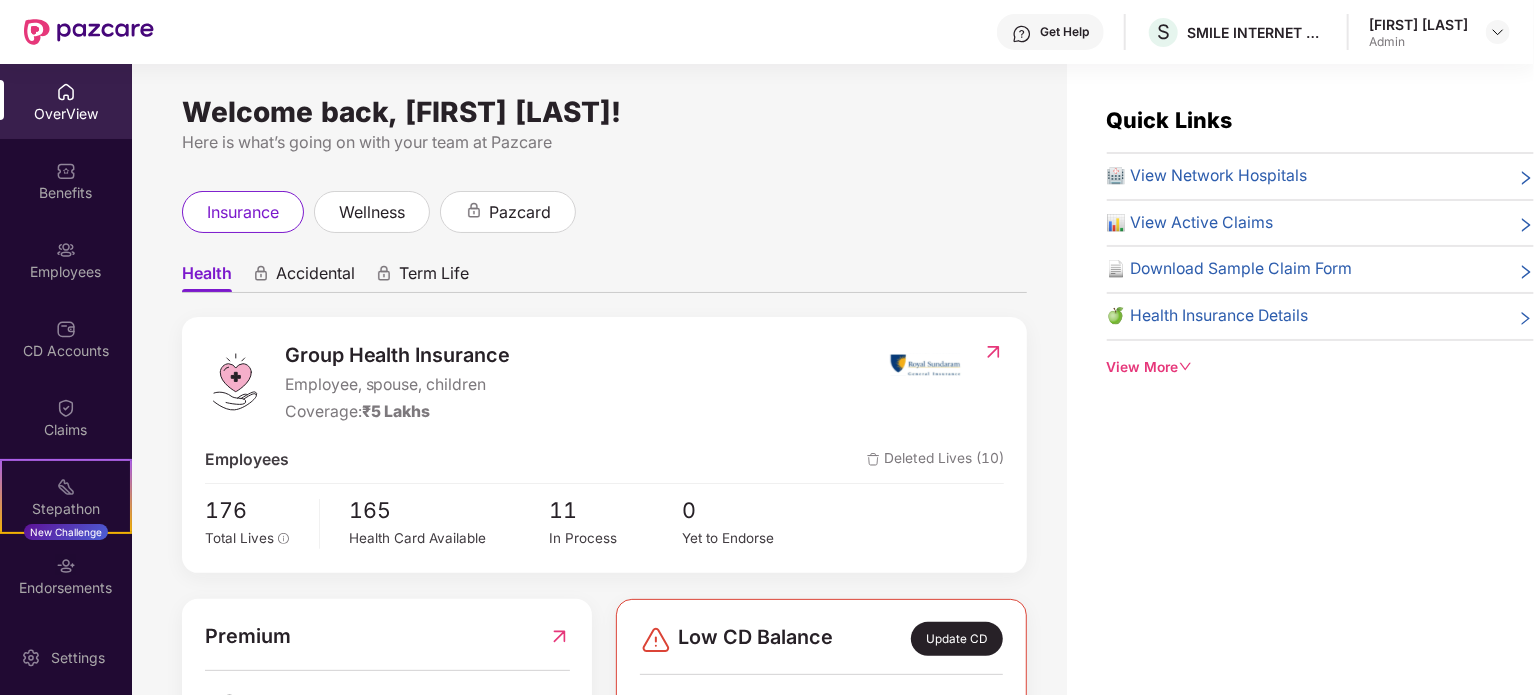 scroll, scrollTop: 84, scrollLeft: 0, axis: vertical 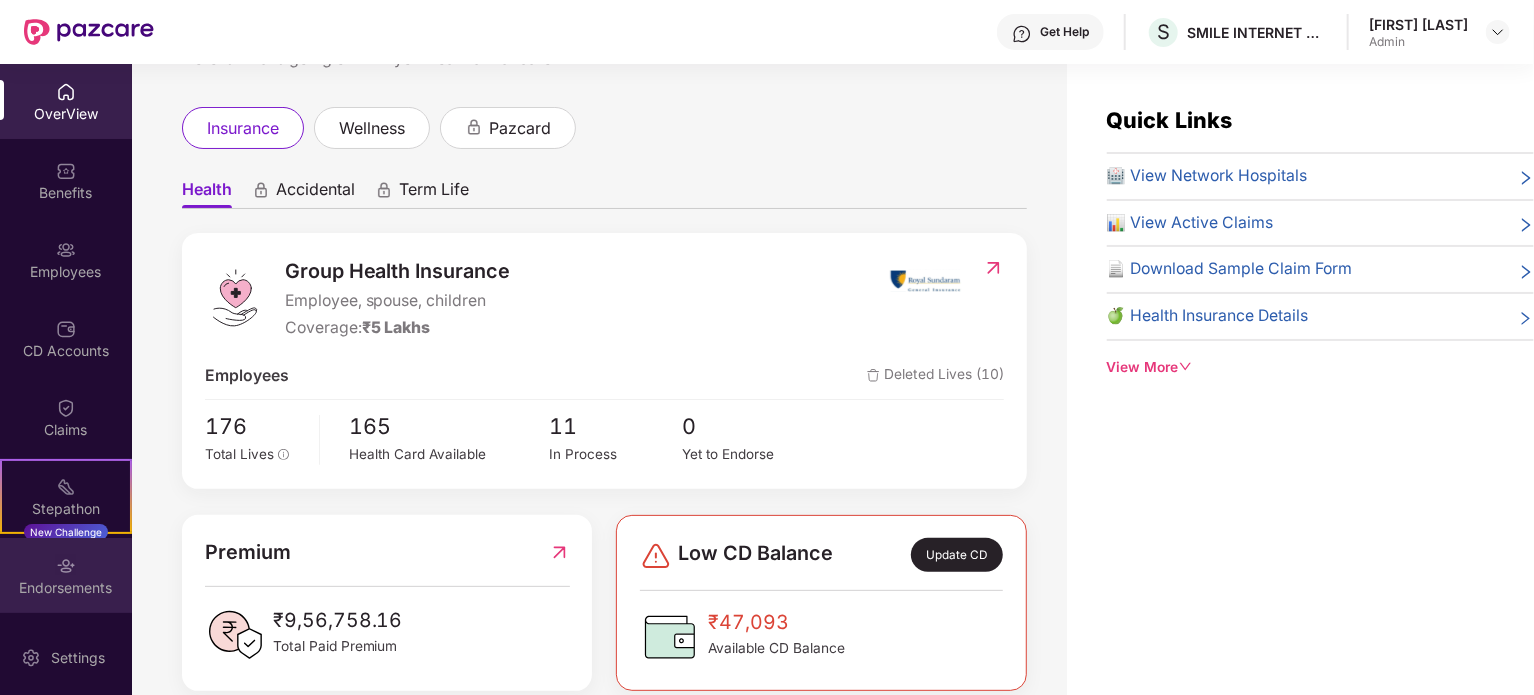 click on "Endorsements" at bounding box center [66, 575] 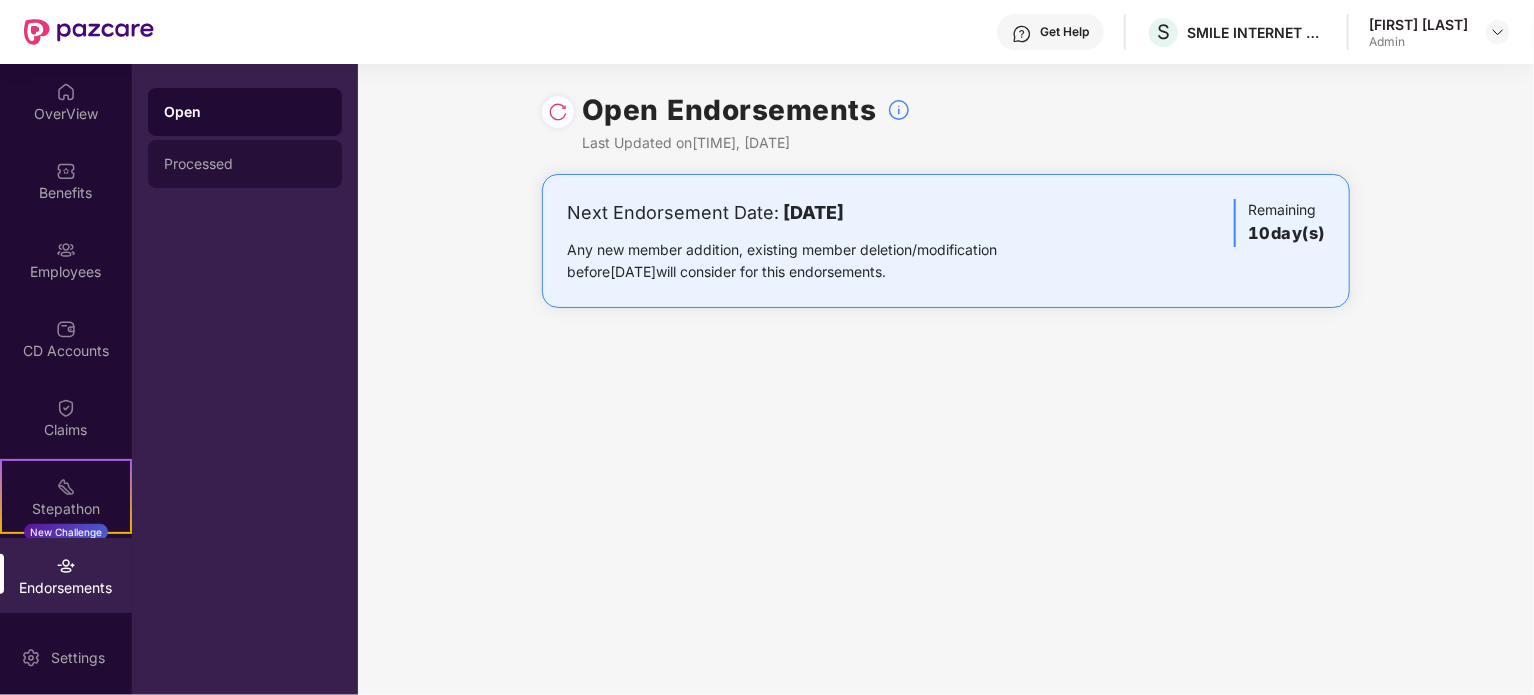 click on "Processed" at bounding box center (245, 164) 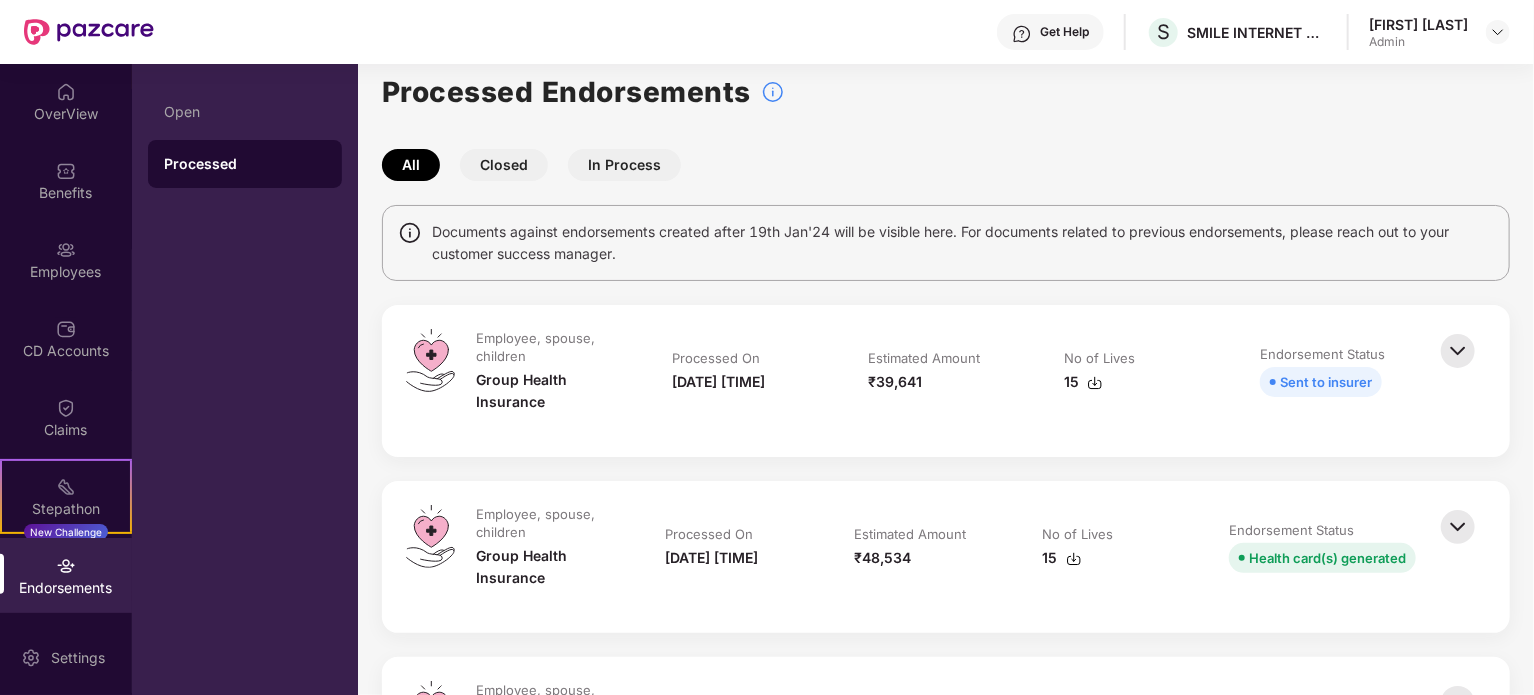 scroll, scrollTop: 16, scrollLeft: 0, axis: vertical 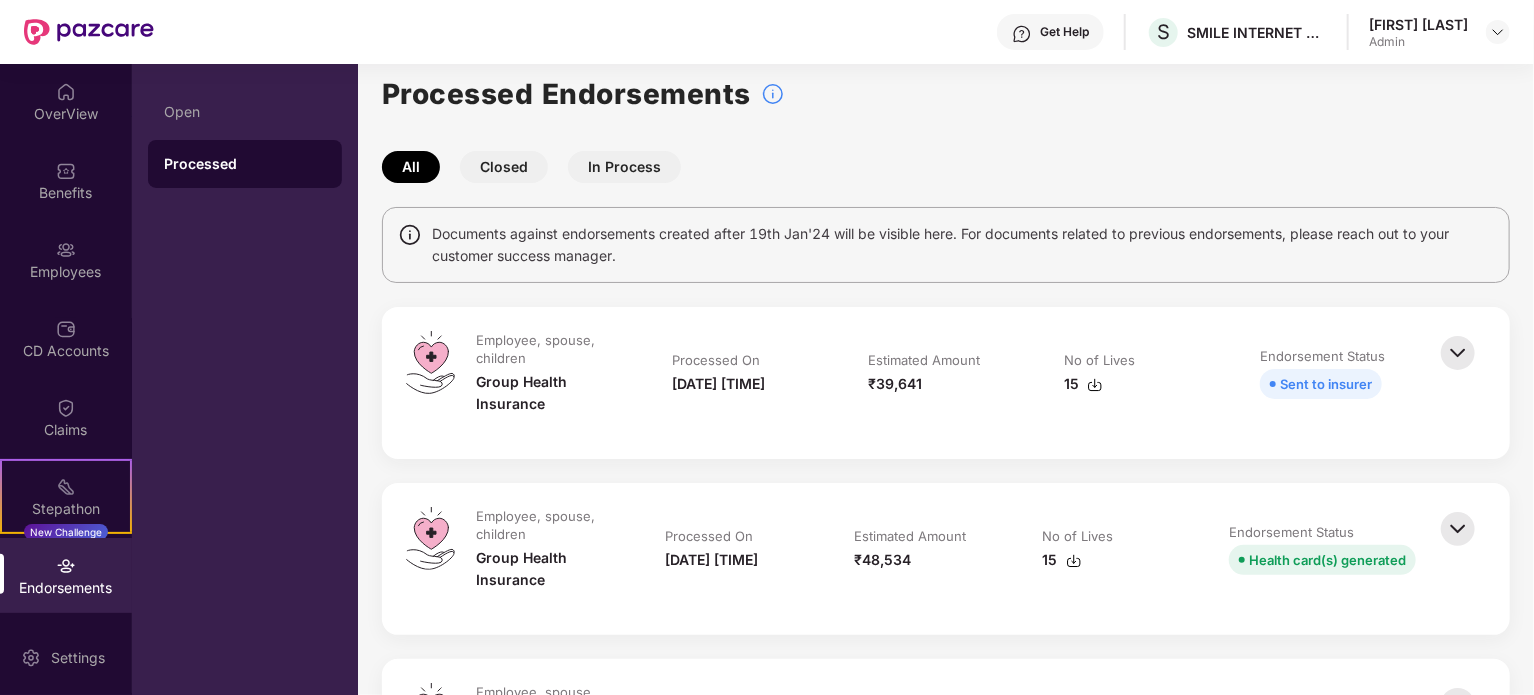 click at bounding box center (1458, 353) 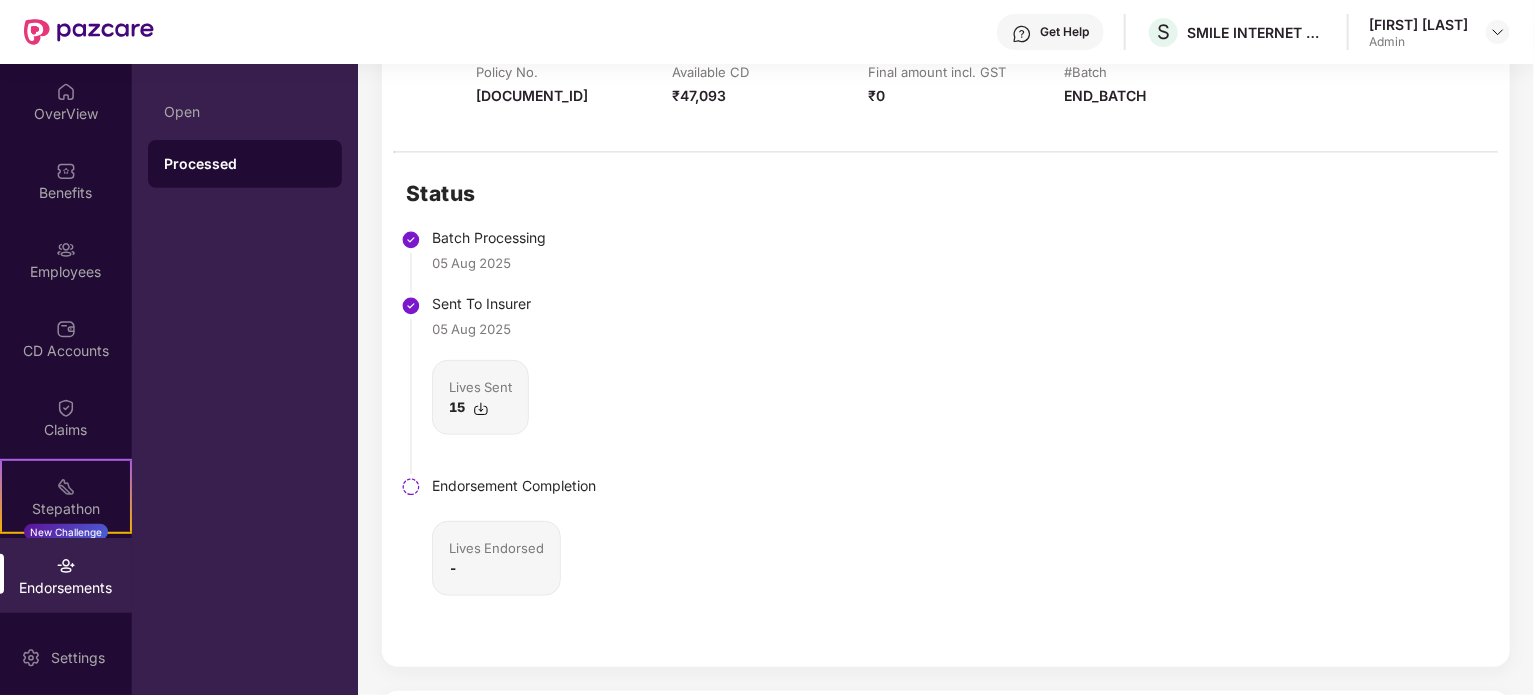 scroll, scrollTop: 368, scrollLeft: 0, axis: vertical 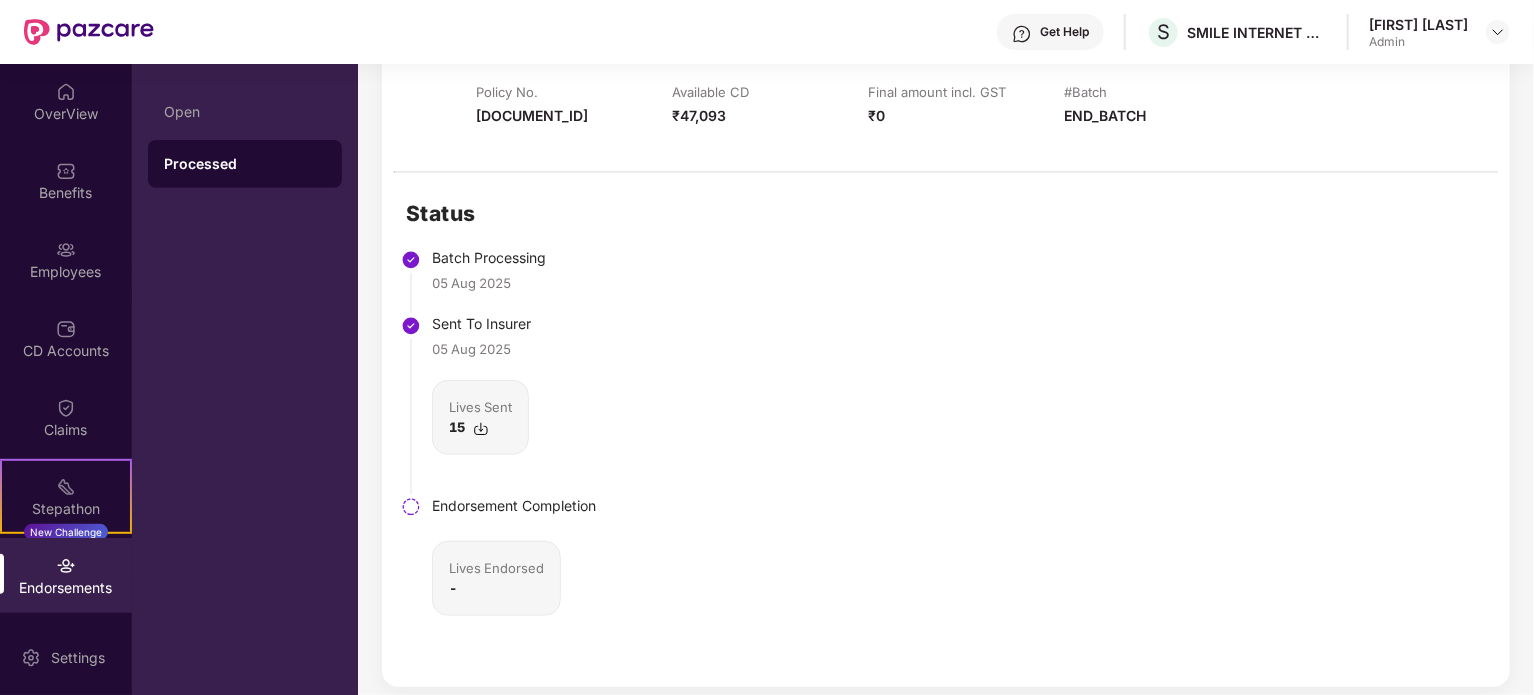 click at bounding box center [481, 429] 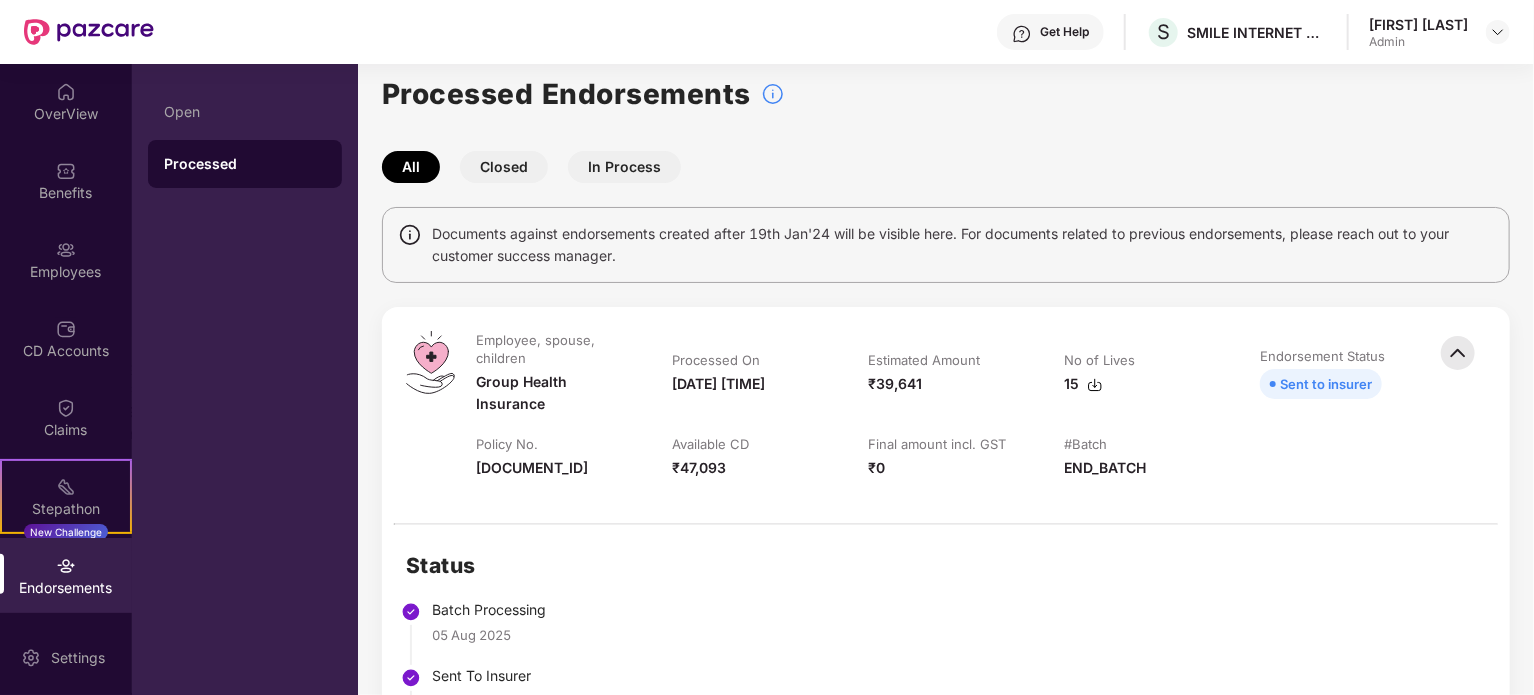 scroll, scrollTop: 2, scrollLeft: 0, axis: vertical 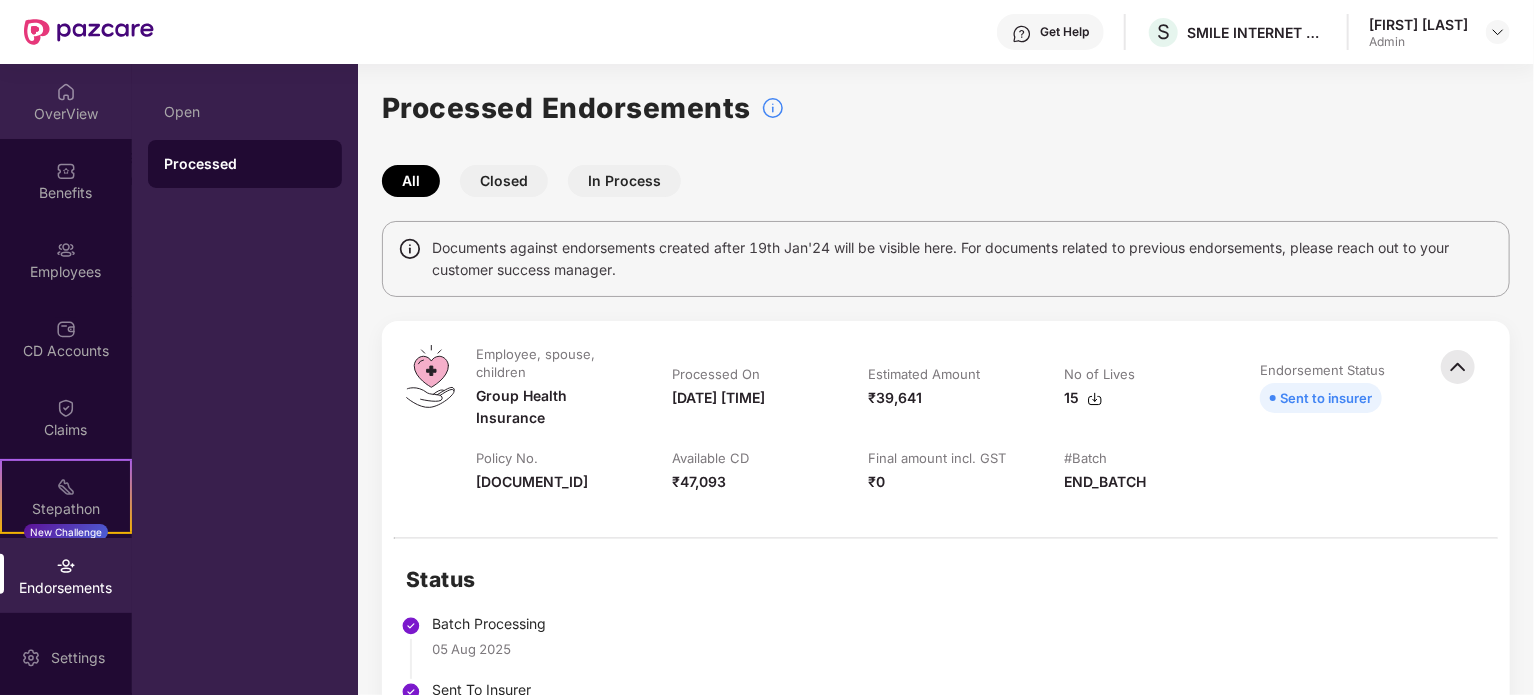 click on "OverView" at bounding box center [66, 114] 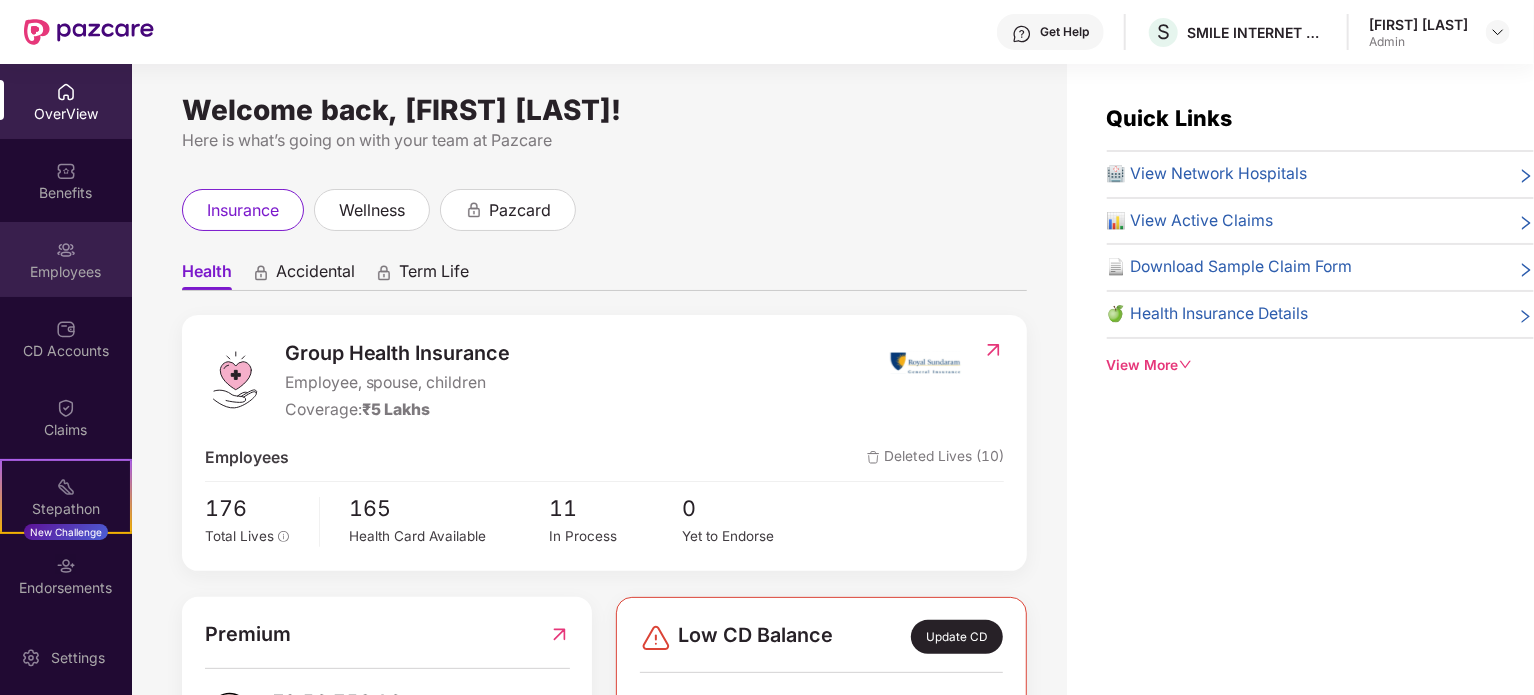 click on "Employees" at bounding box center (66, 272) 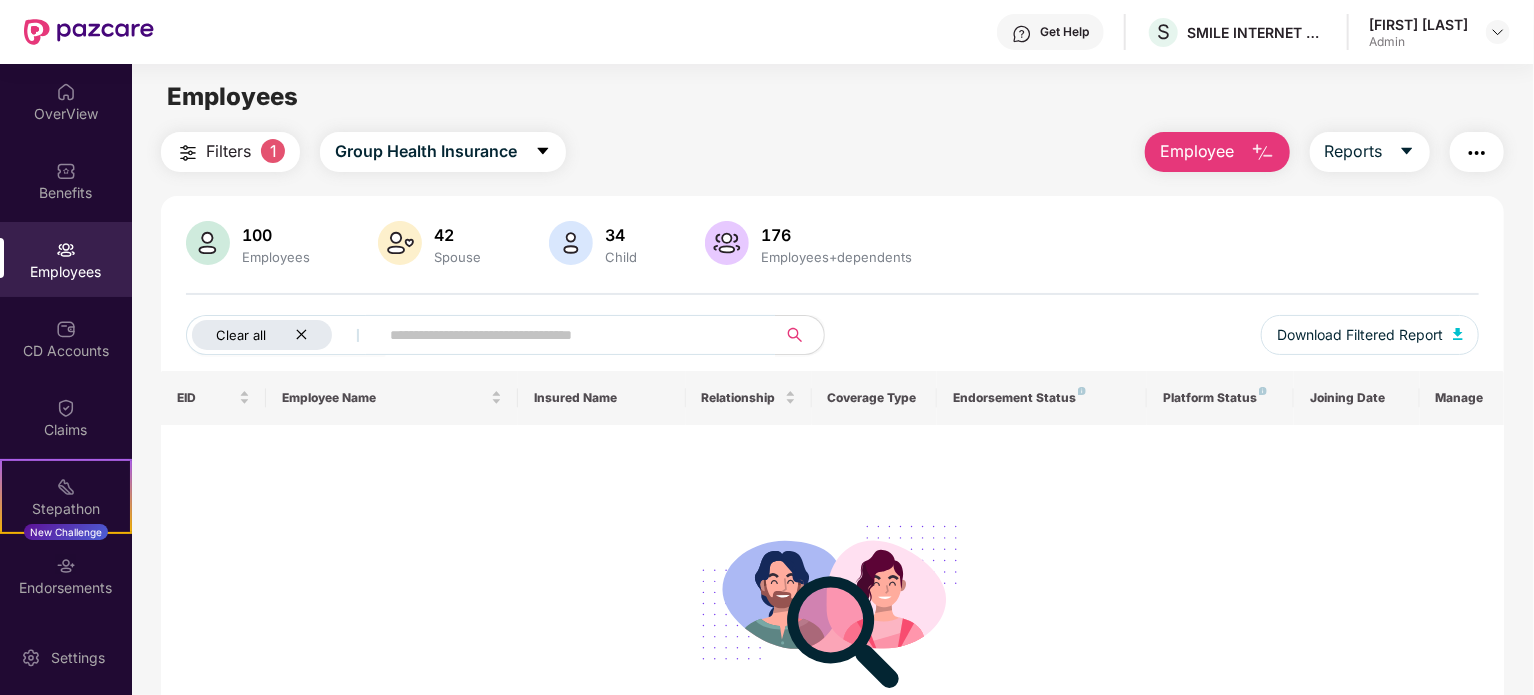 click on "Clear all" at bounding box center (262, 335) 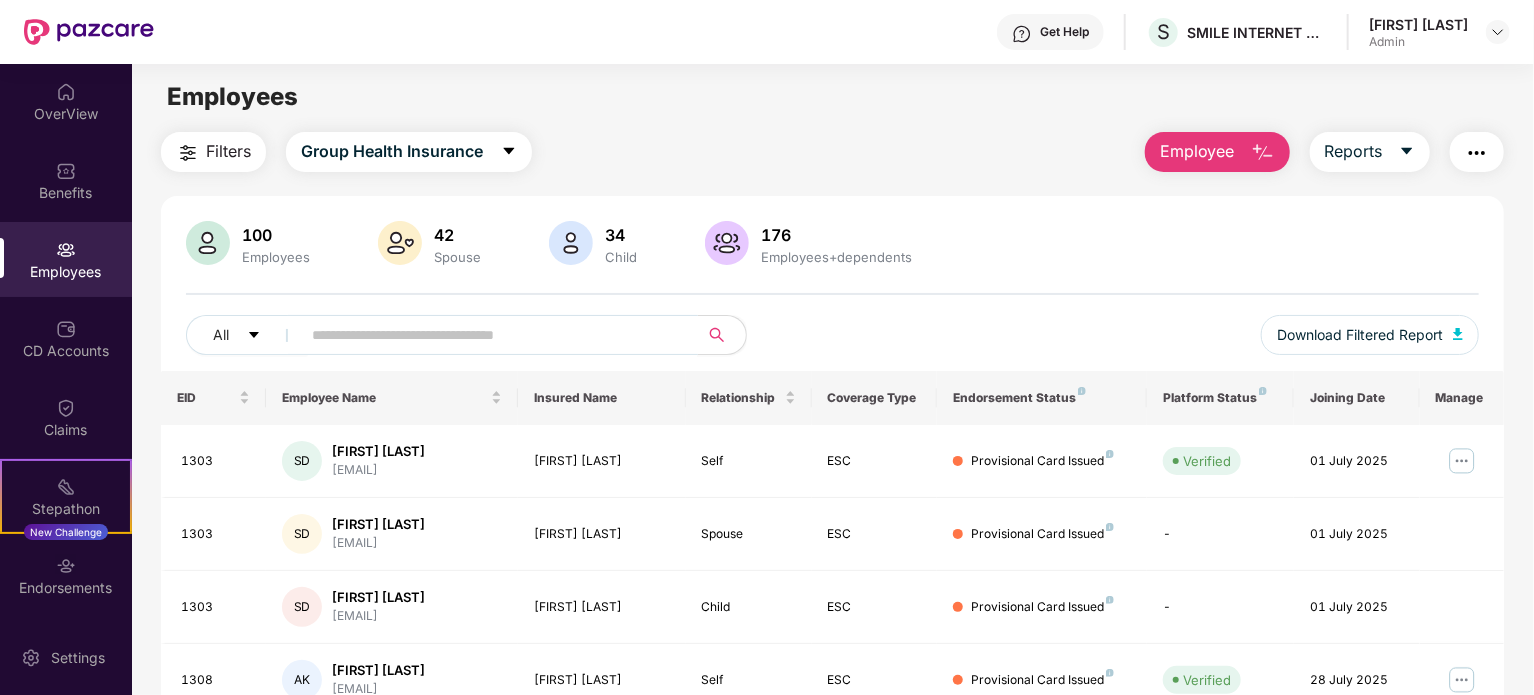 click at bounding box center [491, 335] 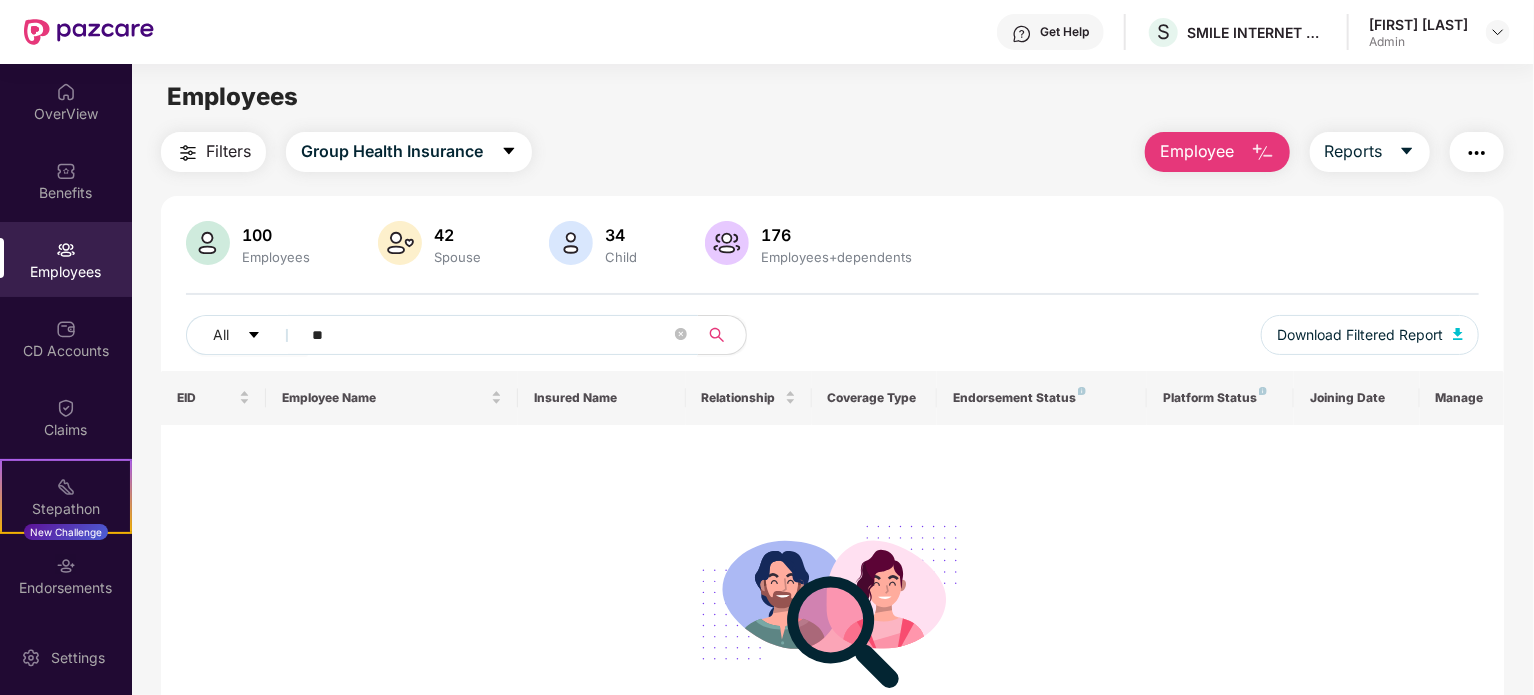 type on "*" 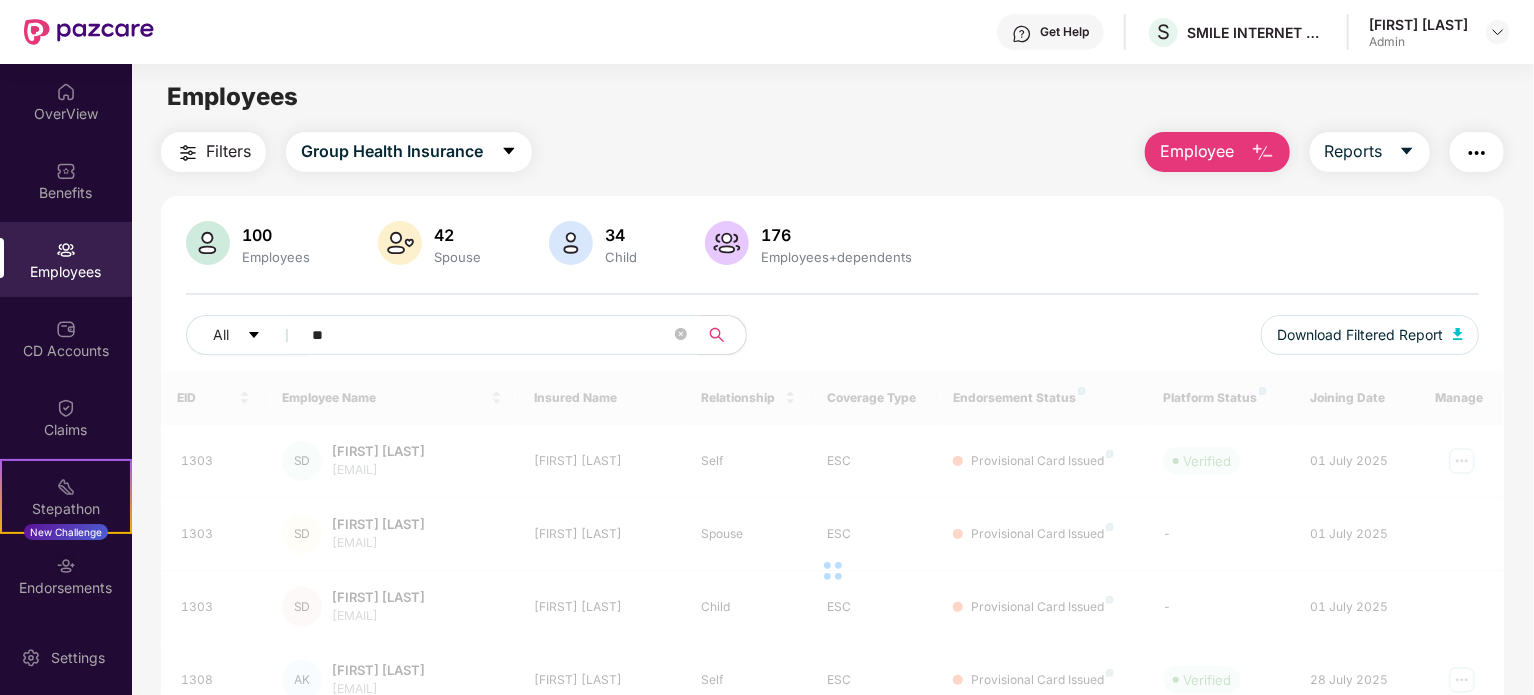 type on "*" 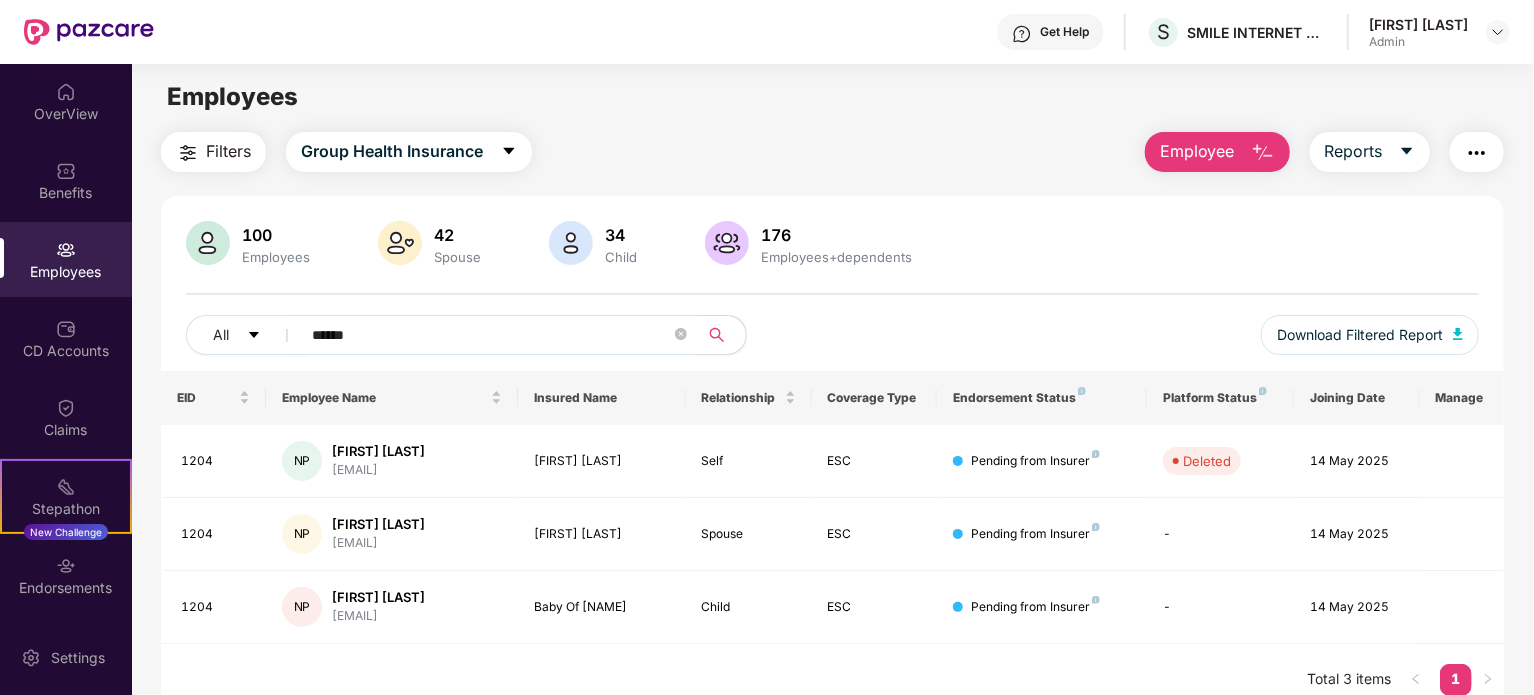 type on "*******" 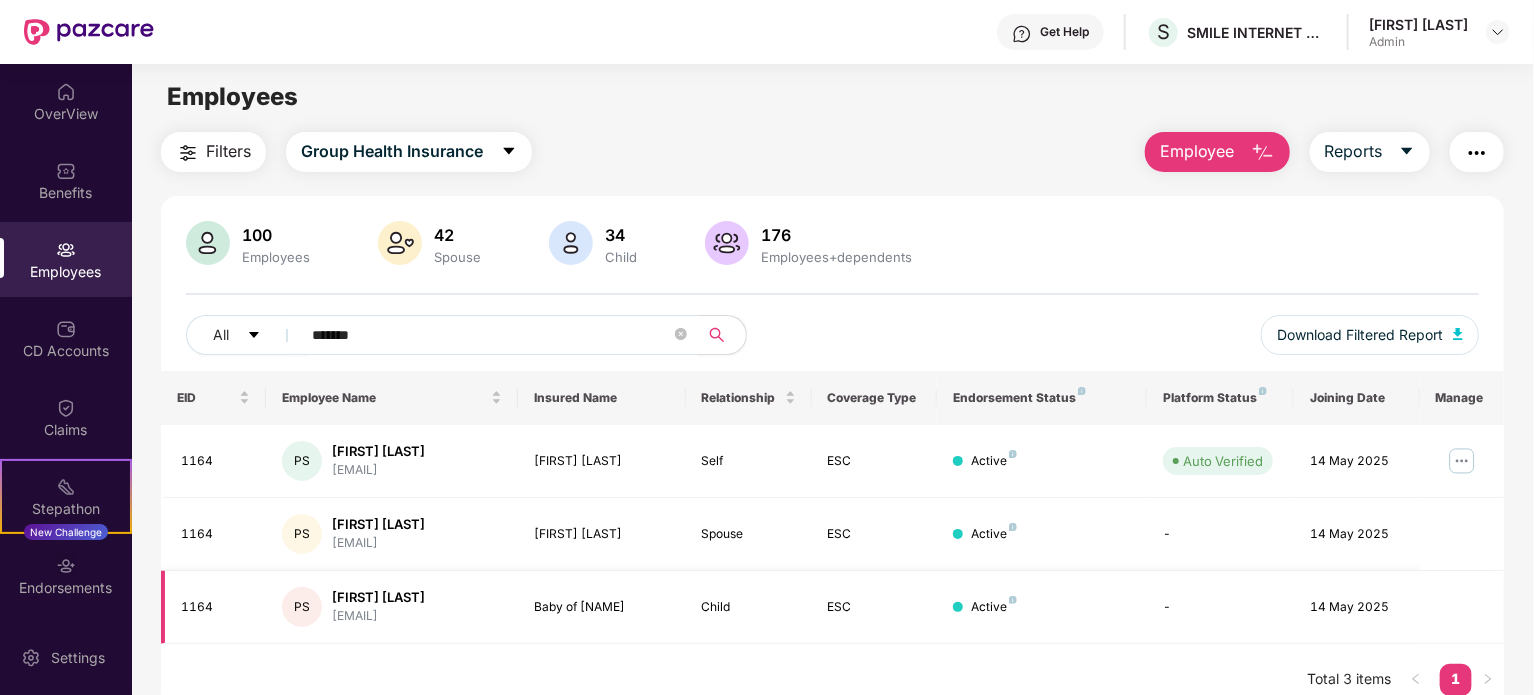 scroll, scrollTop: 64, scrollLeft: 0, axis: vertical 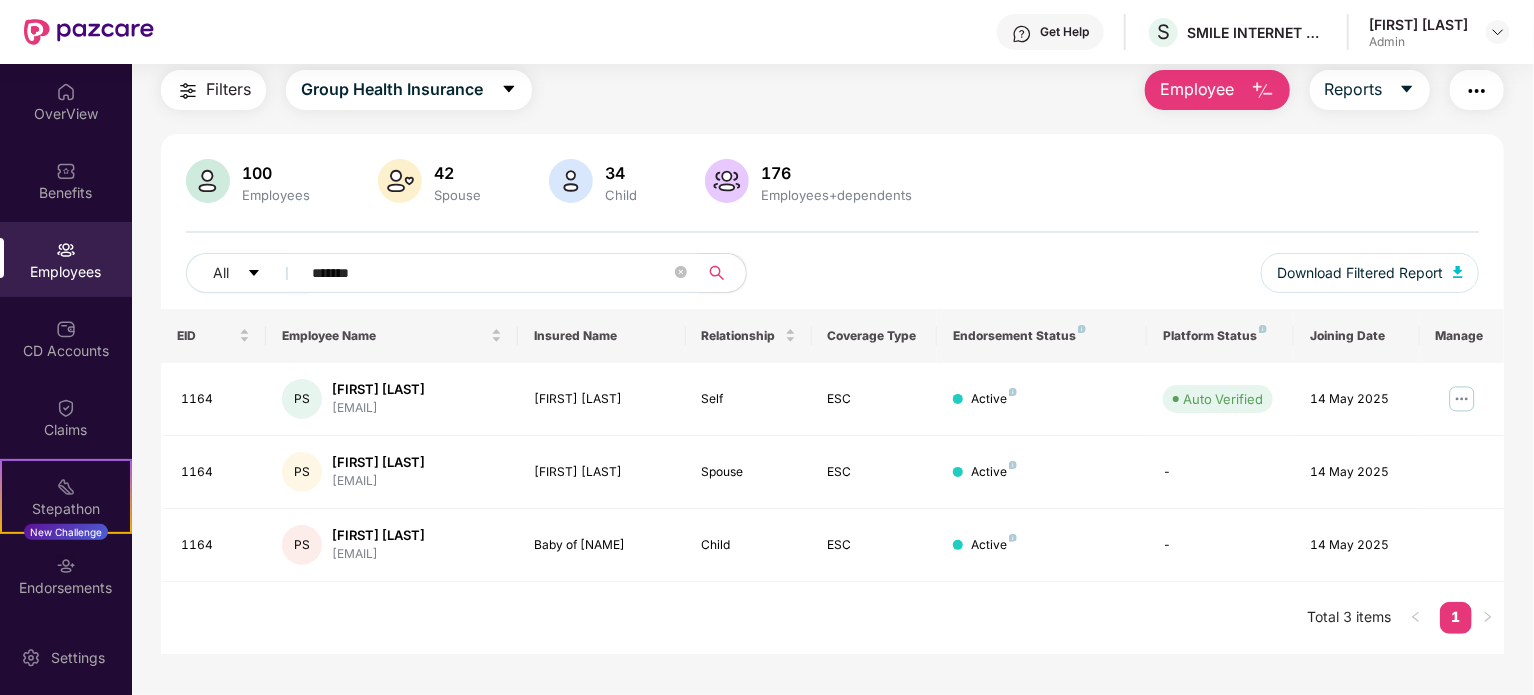 drag, startPoint x: 409, startPoint y: 259, endPoint x: 185, endPoint y: 283, distance: 225.28204 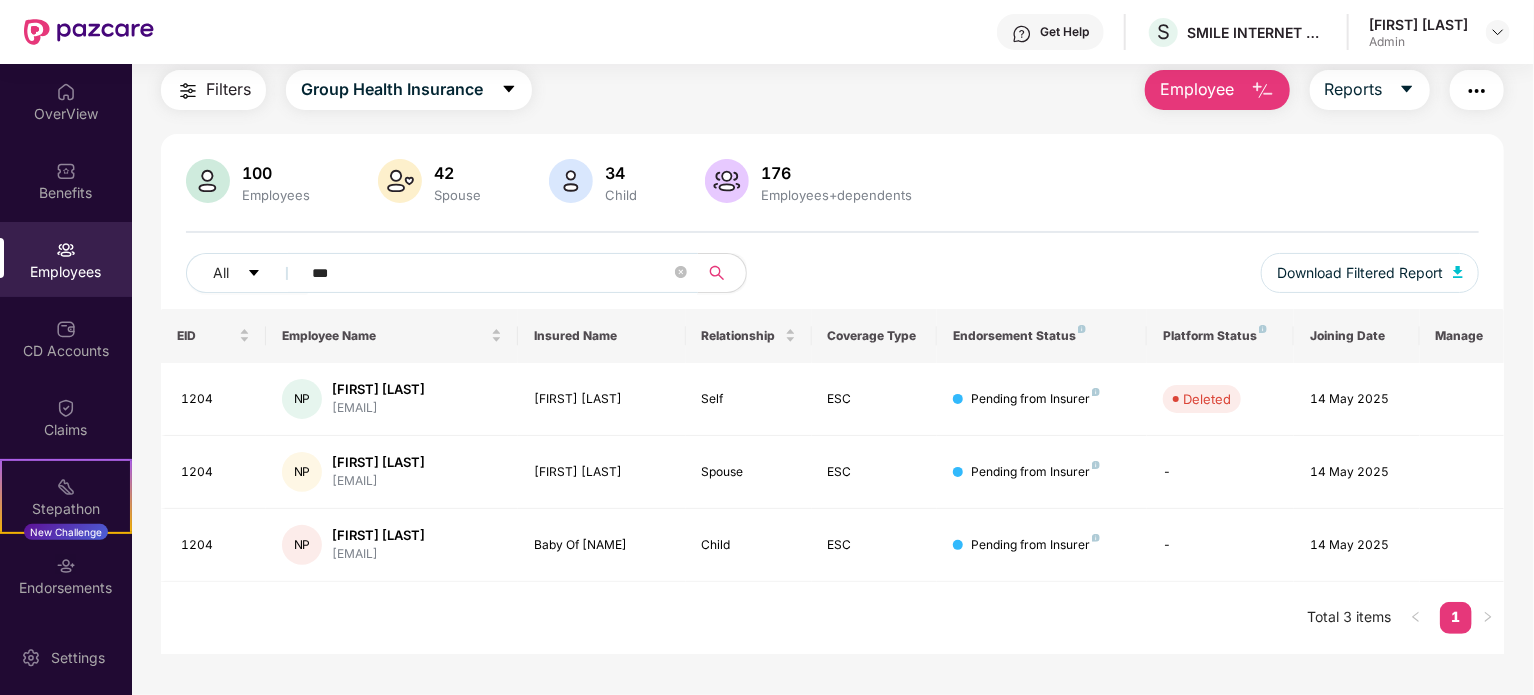 type on "***" 